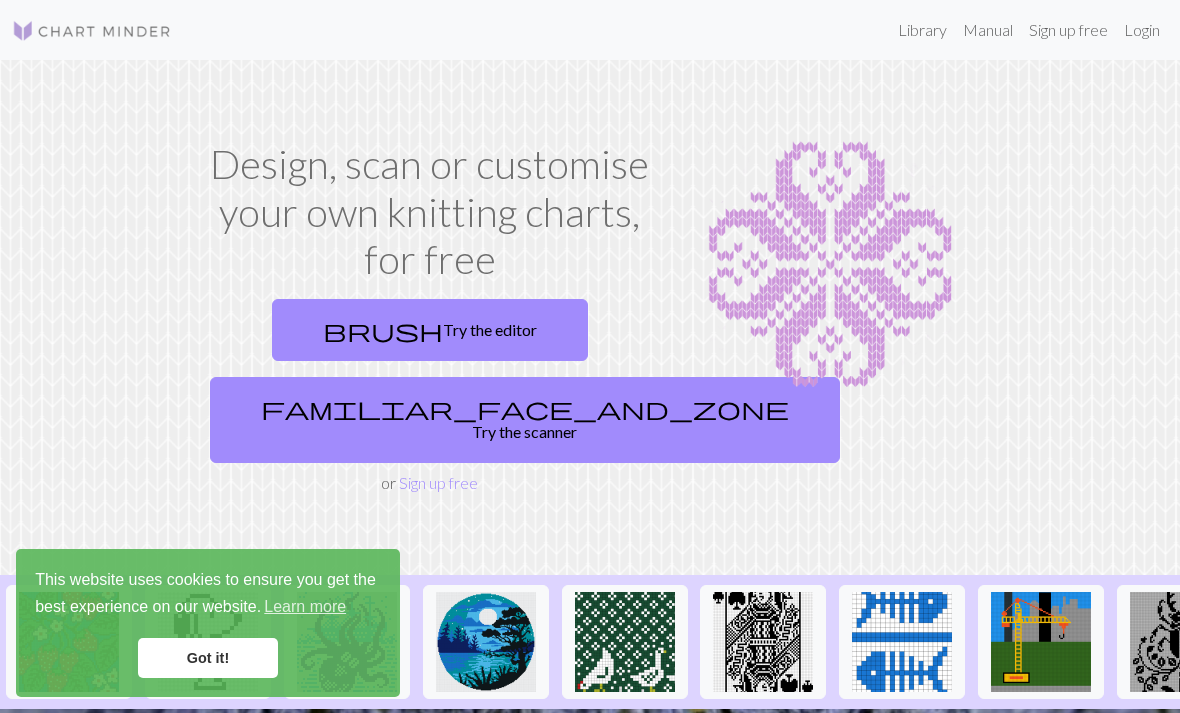 scroll, scrollTop: 0, scrollLeft: 0, axis: both 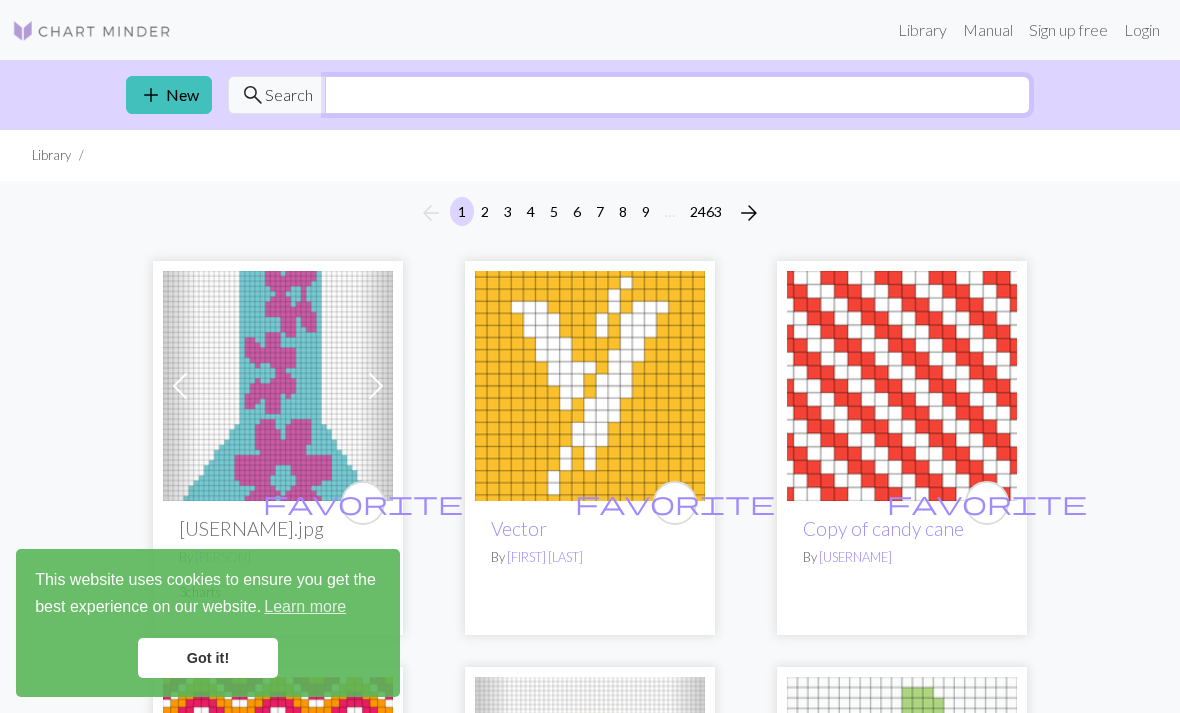 click at bounding box center [677, 95] 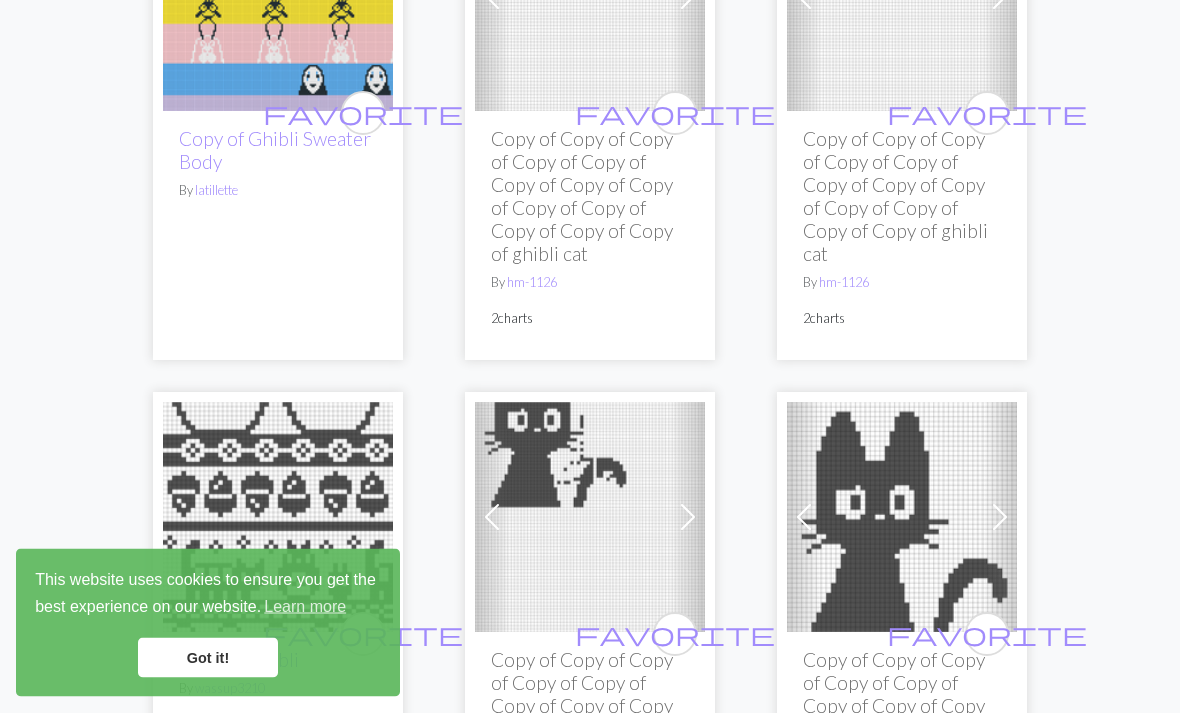 scroll, scrollTop: 0, scrollLeft: 0, axis: both 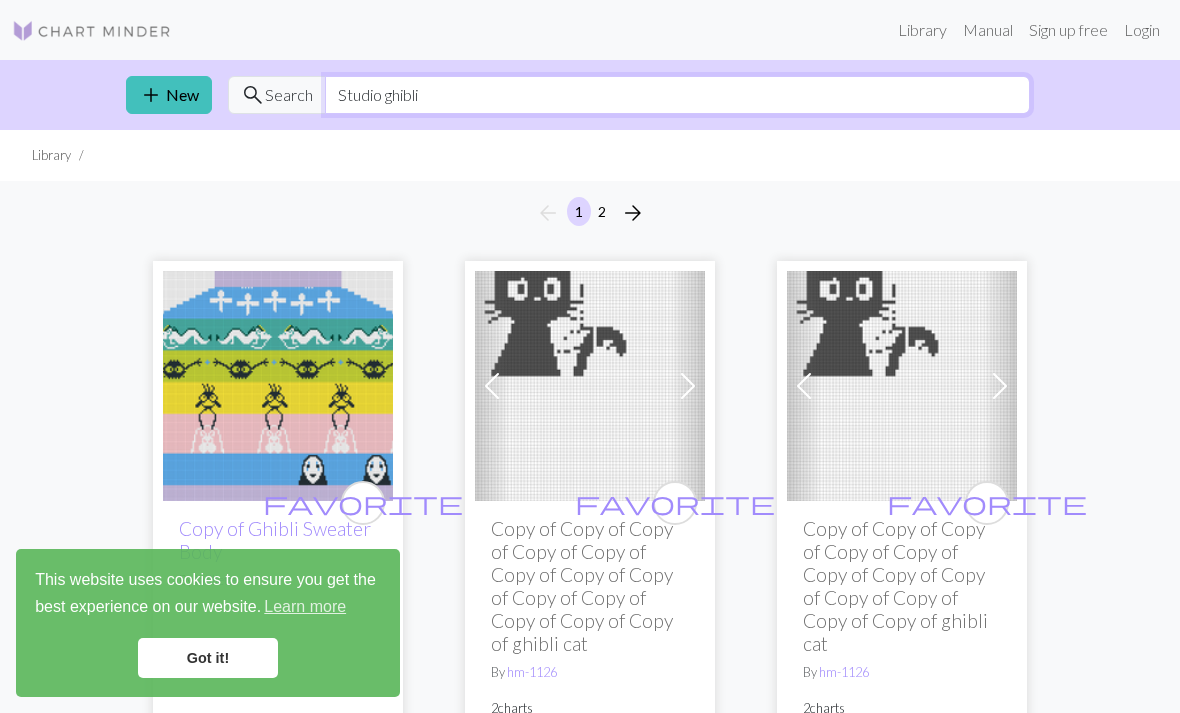 click on "Studio ghibli" at bounding box center (677, 95) 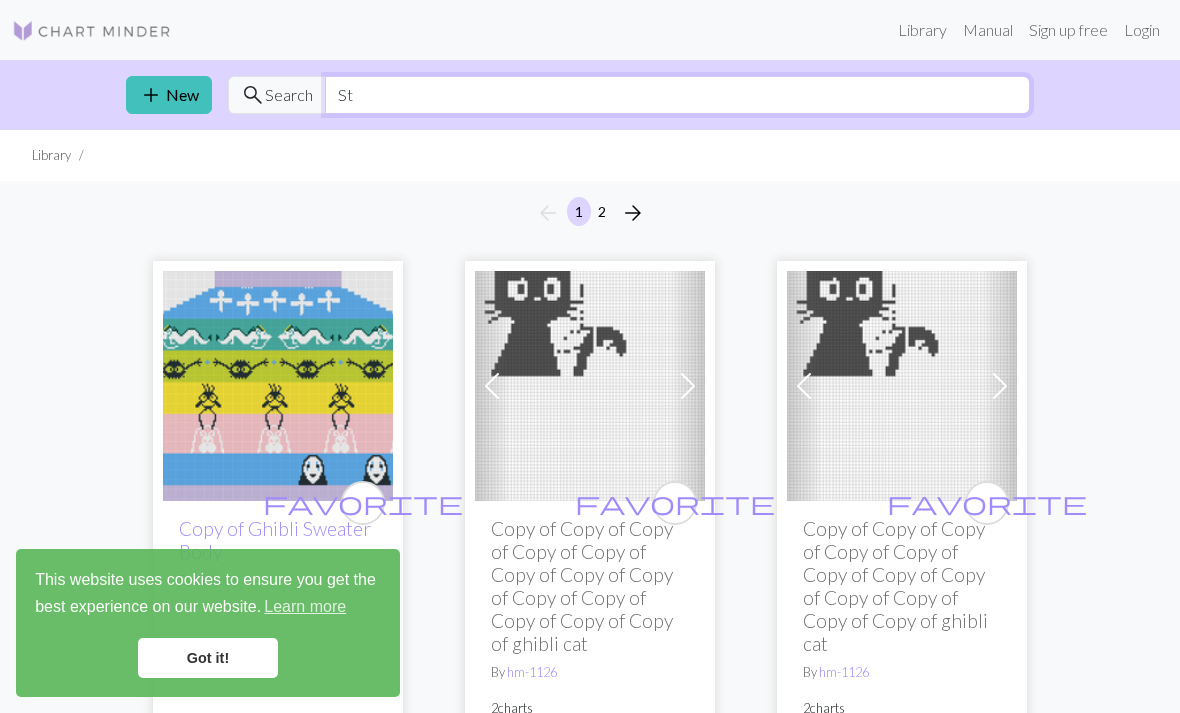 type on "S" 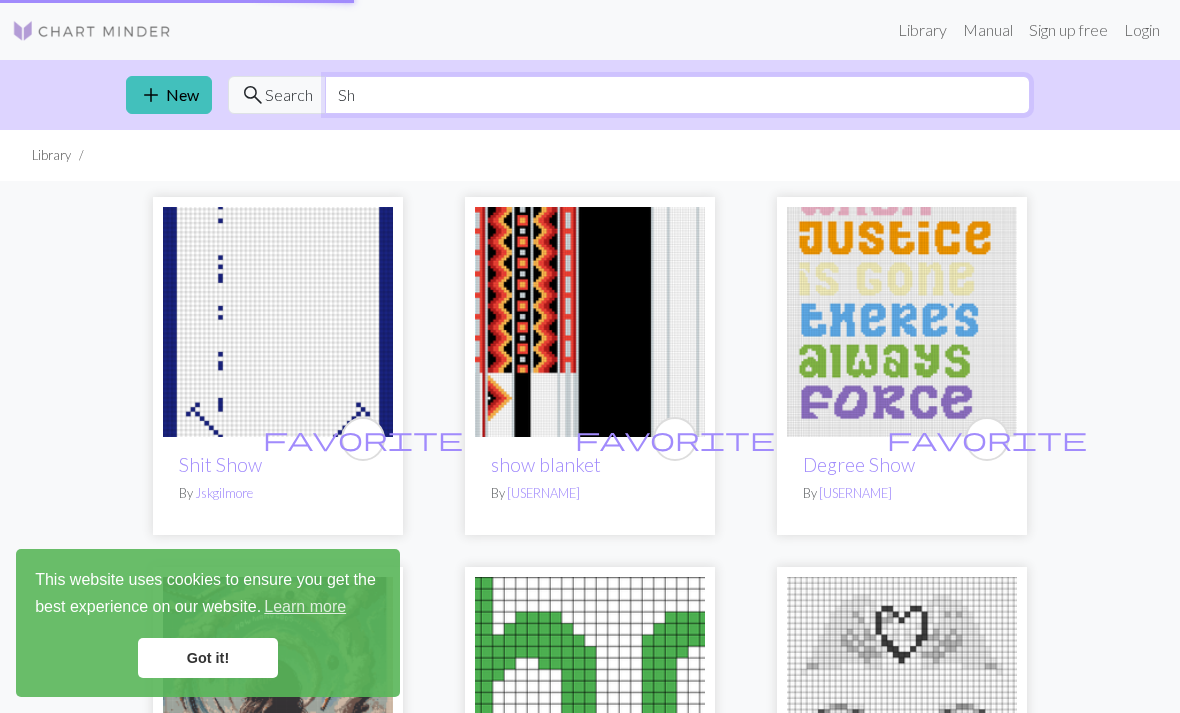 type on "S" 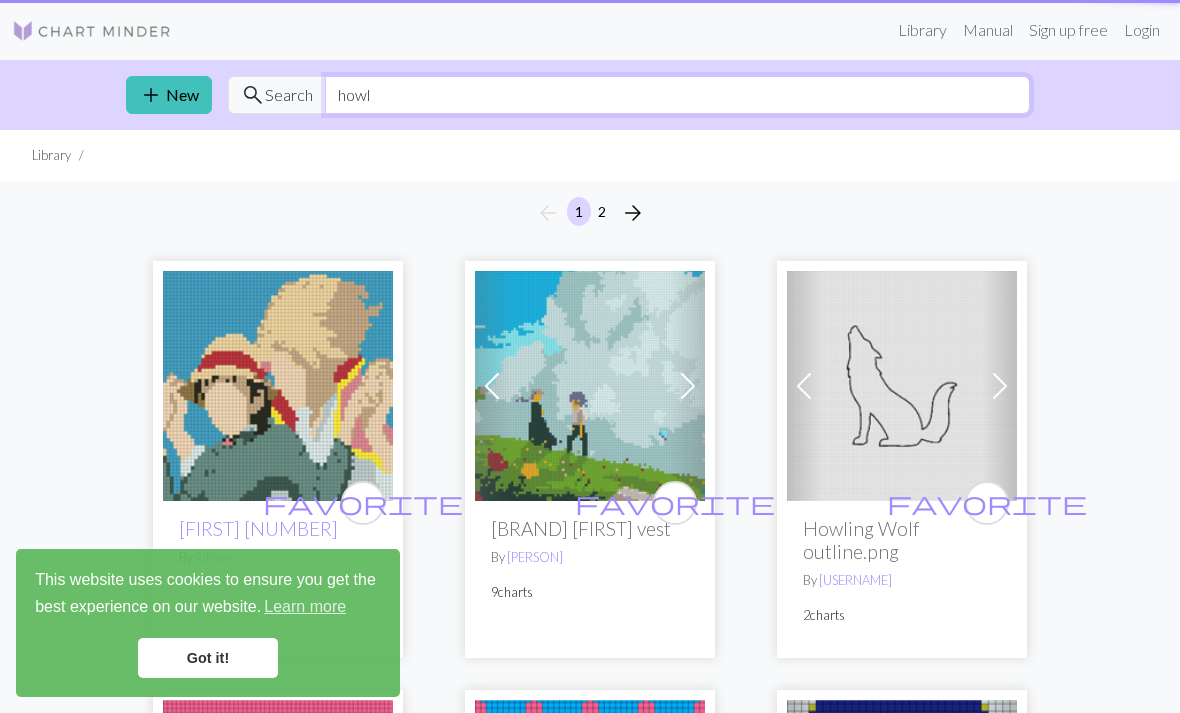 type on "howl" 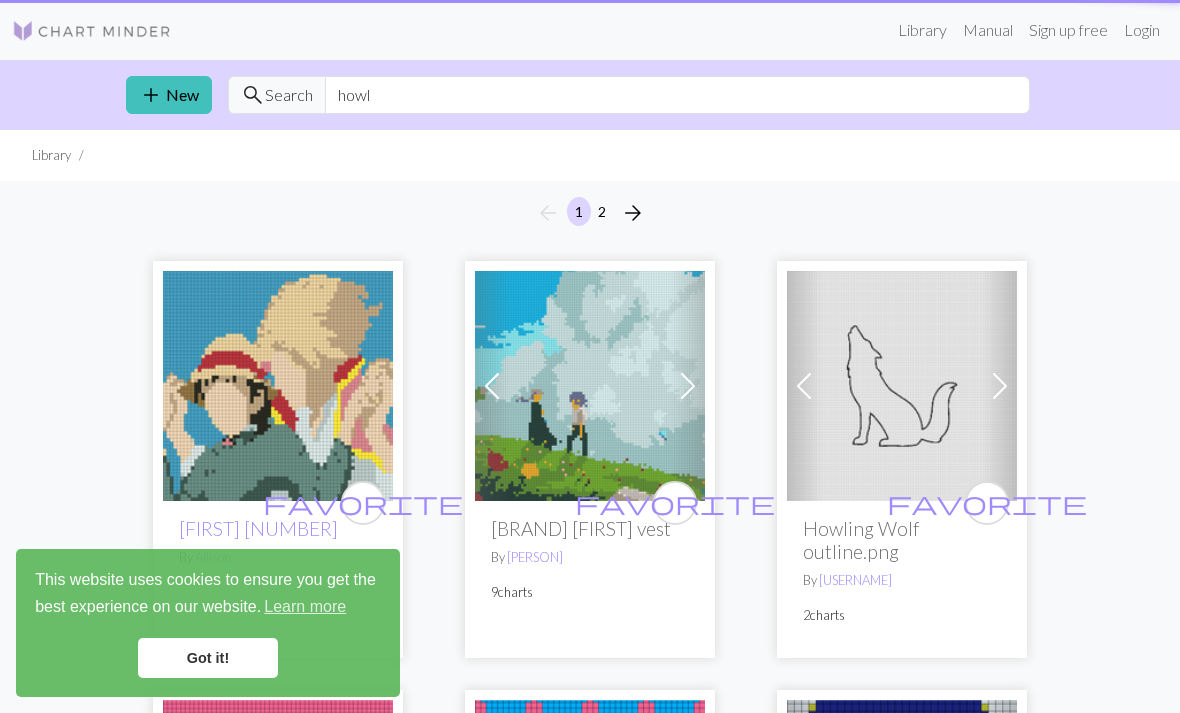 click on "arrow_back [NUMBER] [NUMBER] arrow_forward" at bounding box center [590, 213] 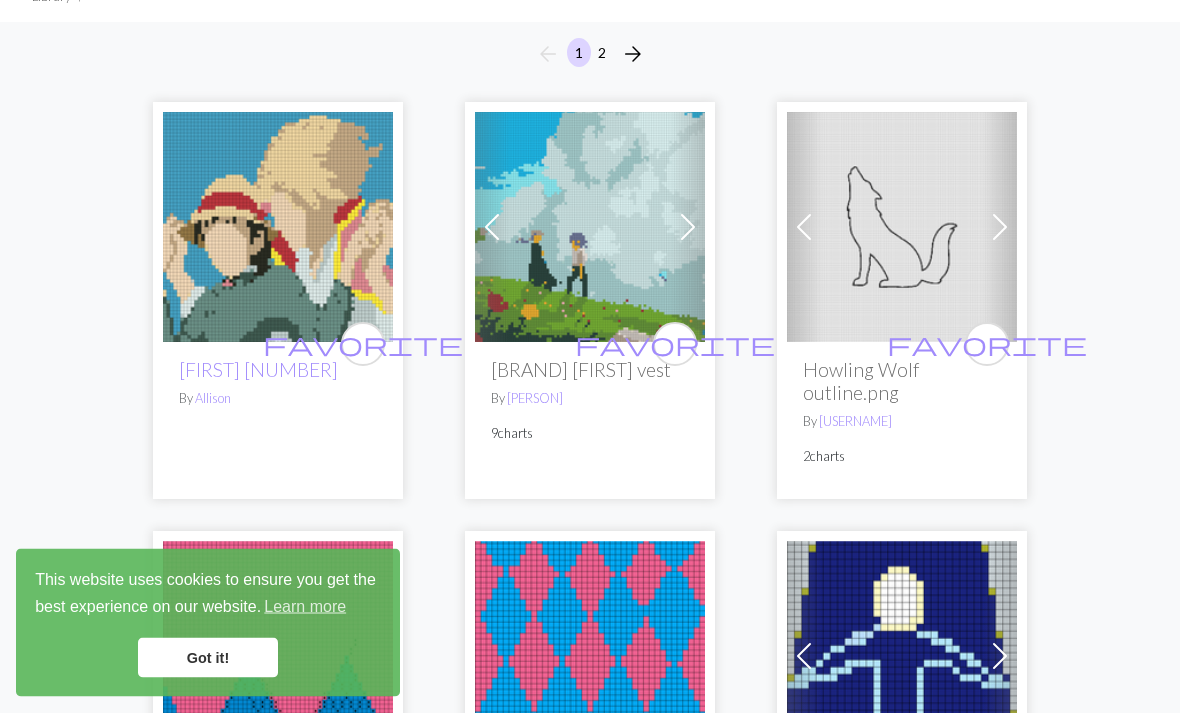 scroll, scrollTop: 139, scrollLeft: 0, axis: vertical 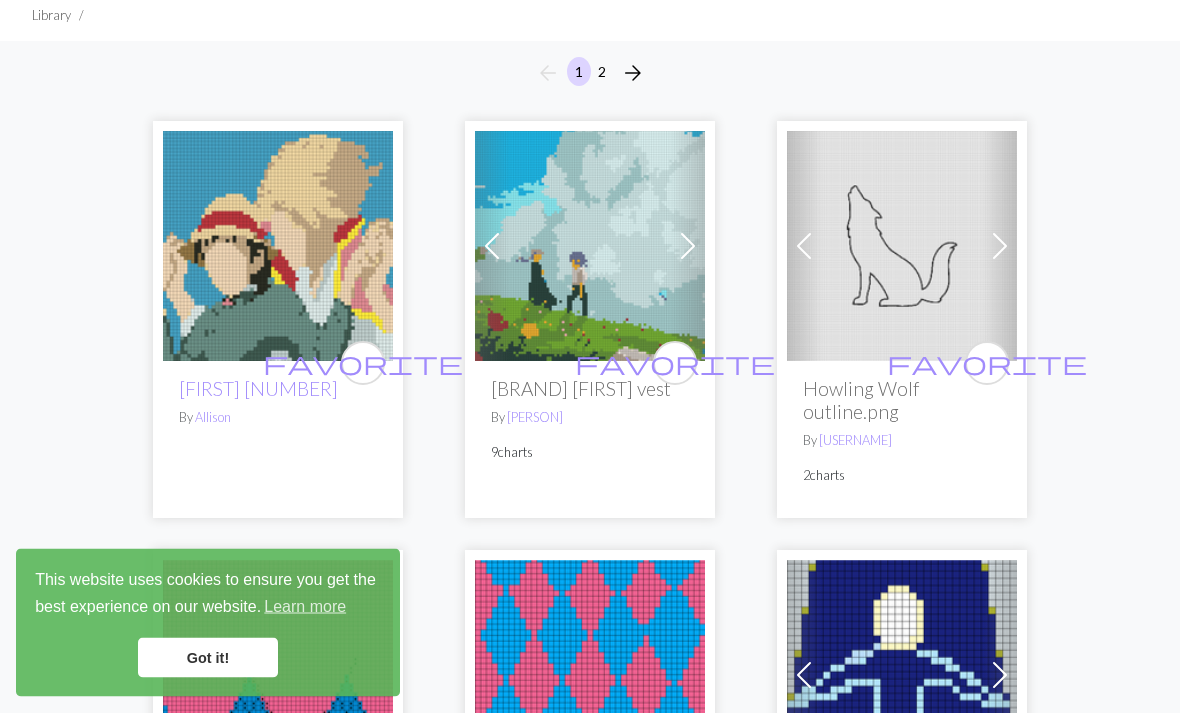 click on "favorite [BRAND] [FIRST] vest By [PERSON] [NUMBER] charts" at bounding box center (590, 440) 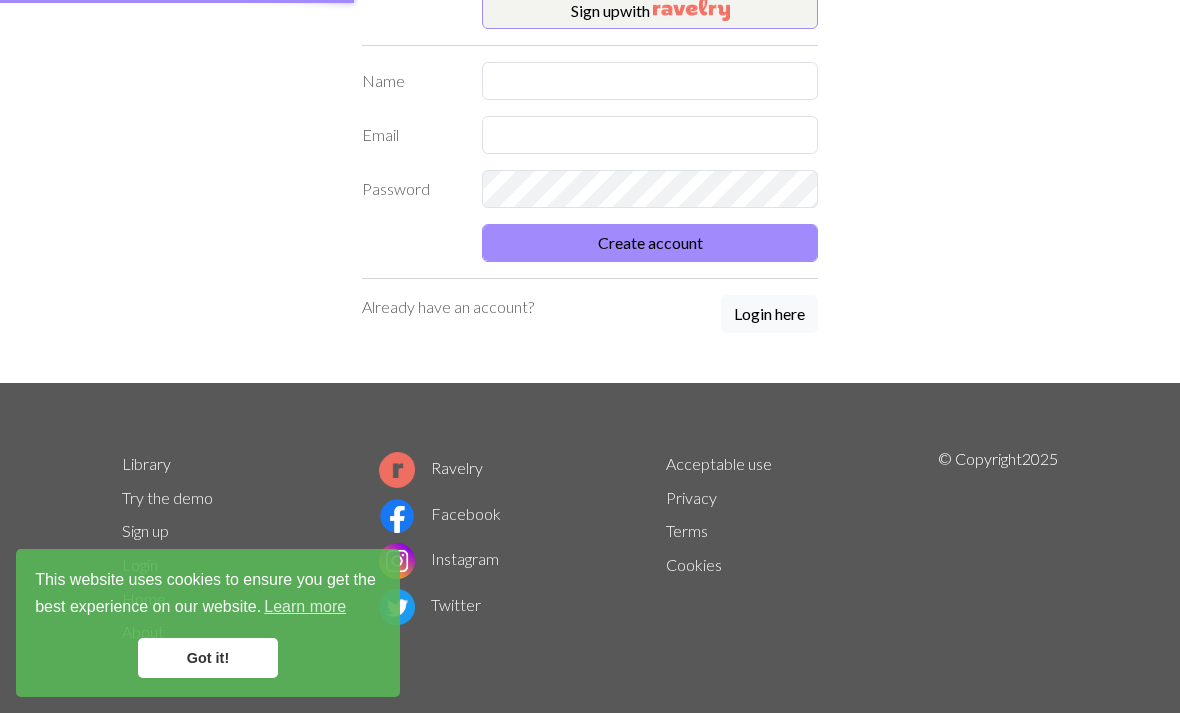 scroll, scrollTop: 0, scrollLeft: 0, axis: both 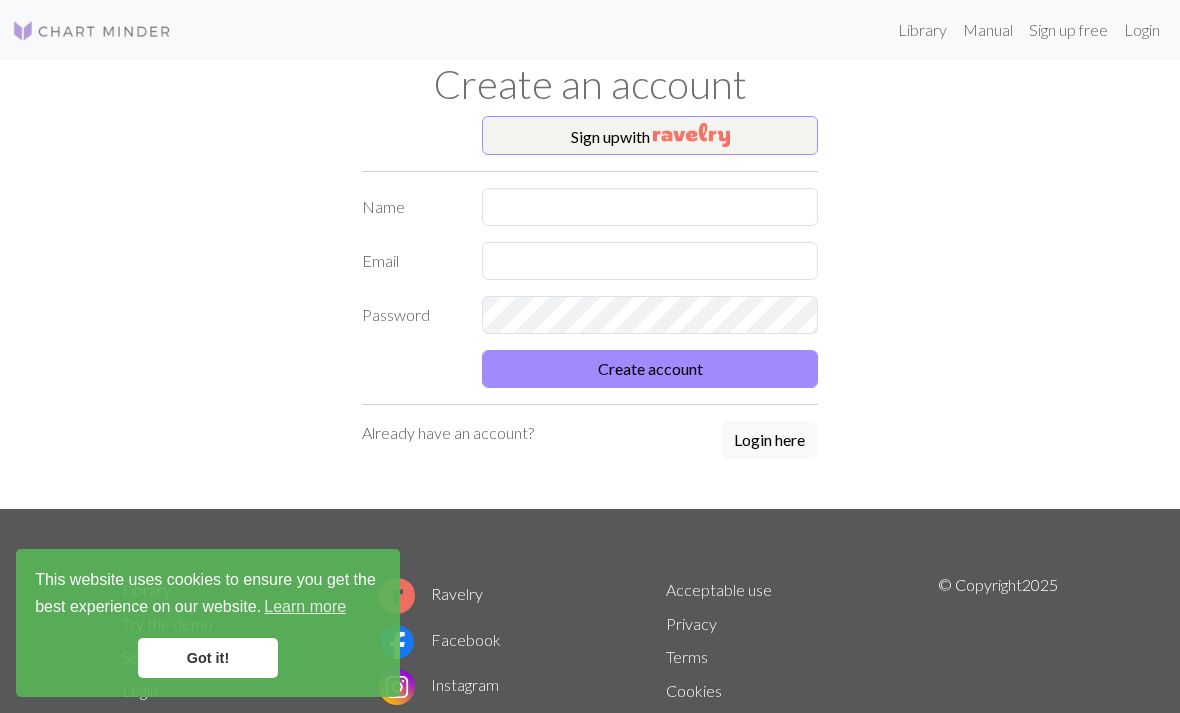click on "Sign up  with" at bounding box center (650, 136) 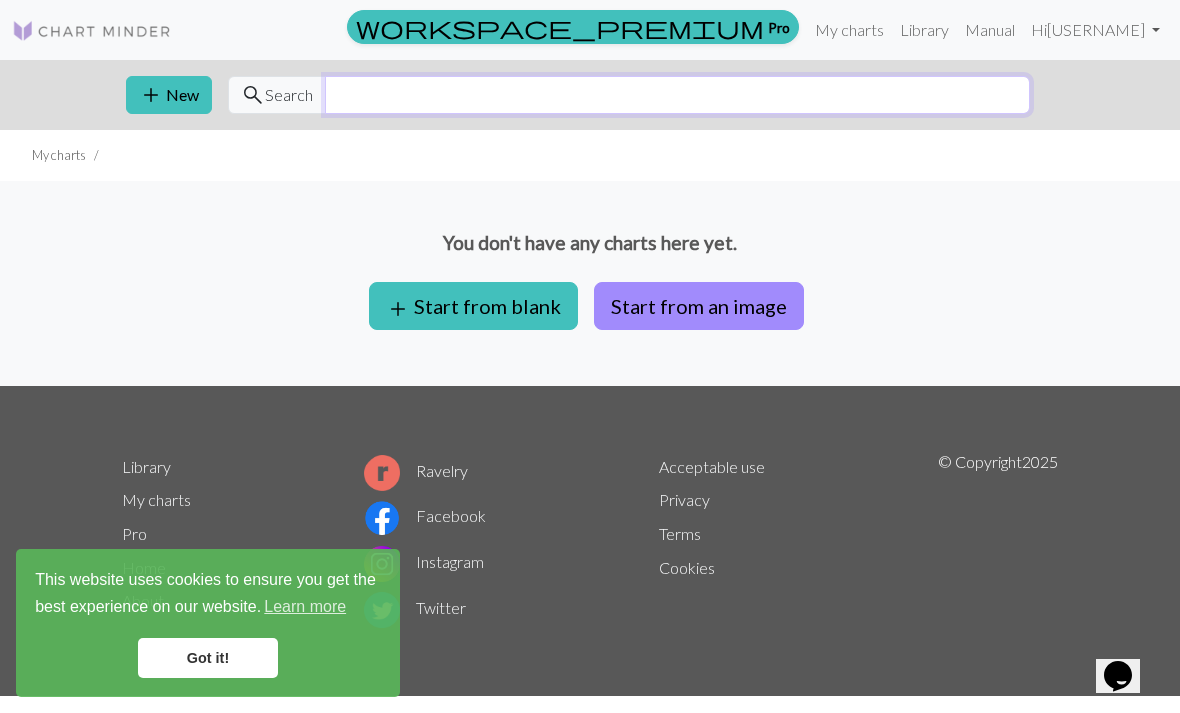 click at bounding box center (677, 95) 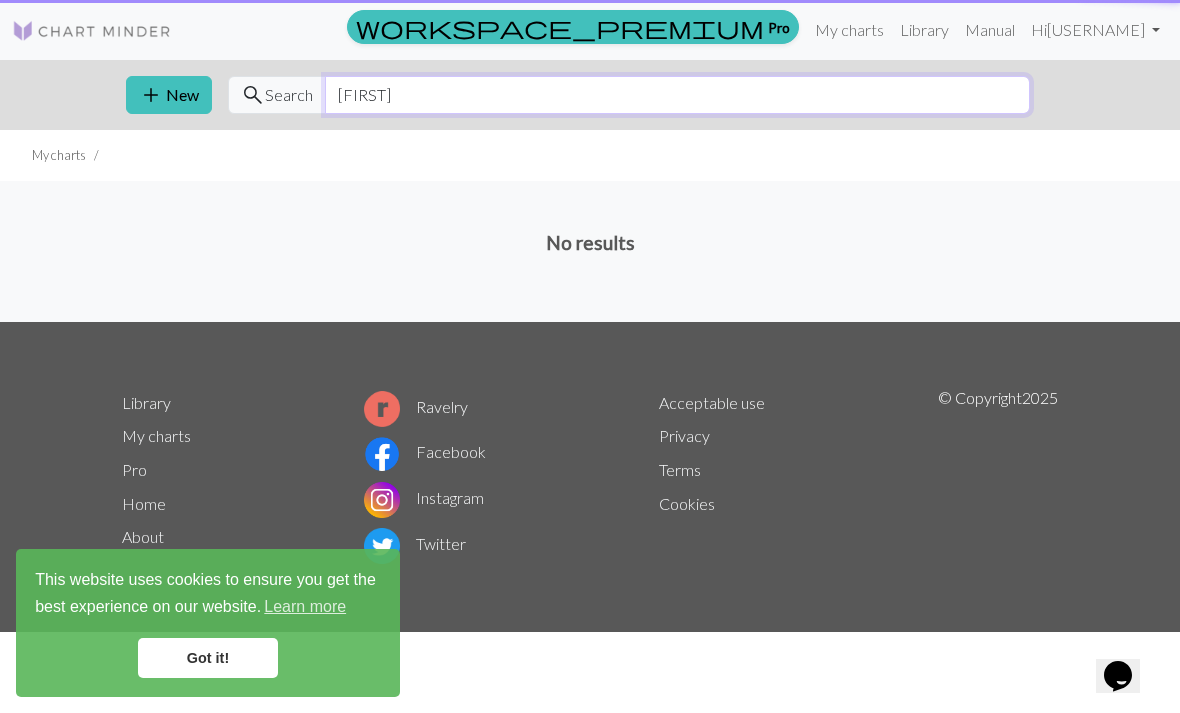 type on "[FIRST]" 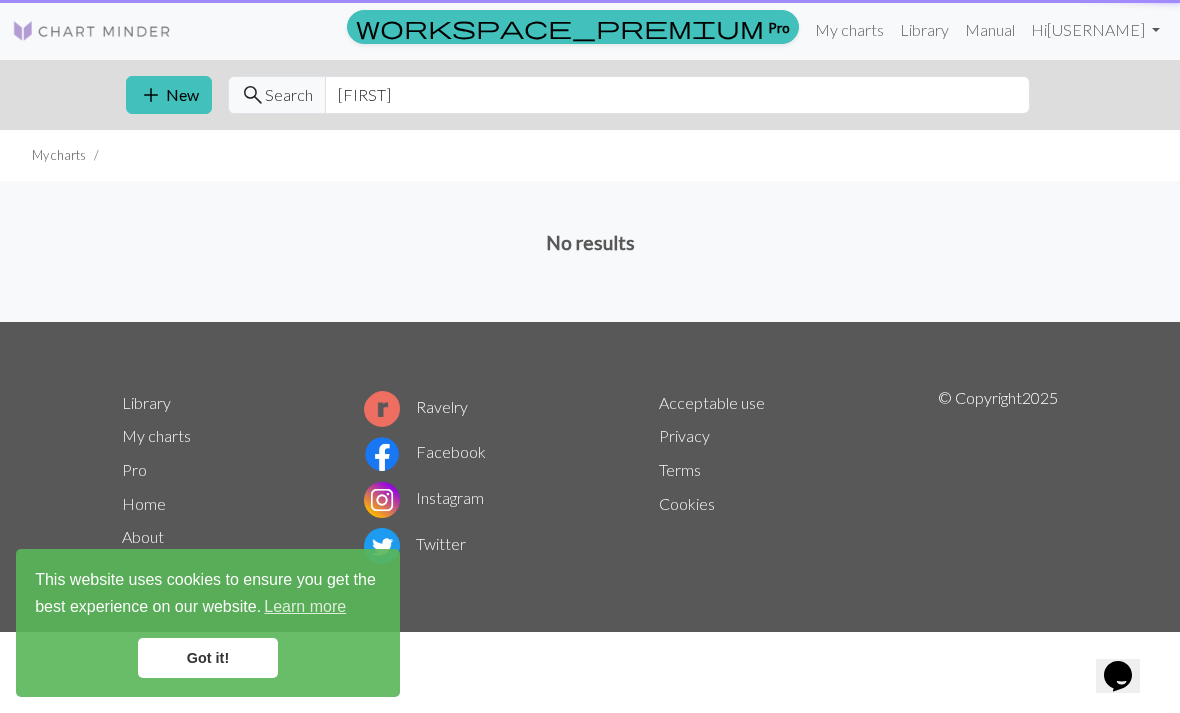 click on "Library" at bounding box center [924, 30] 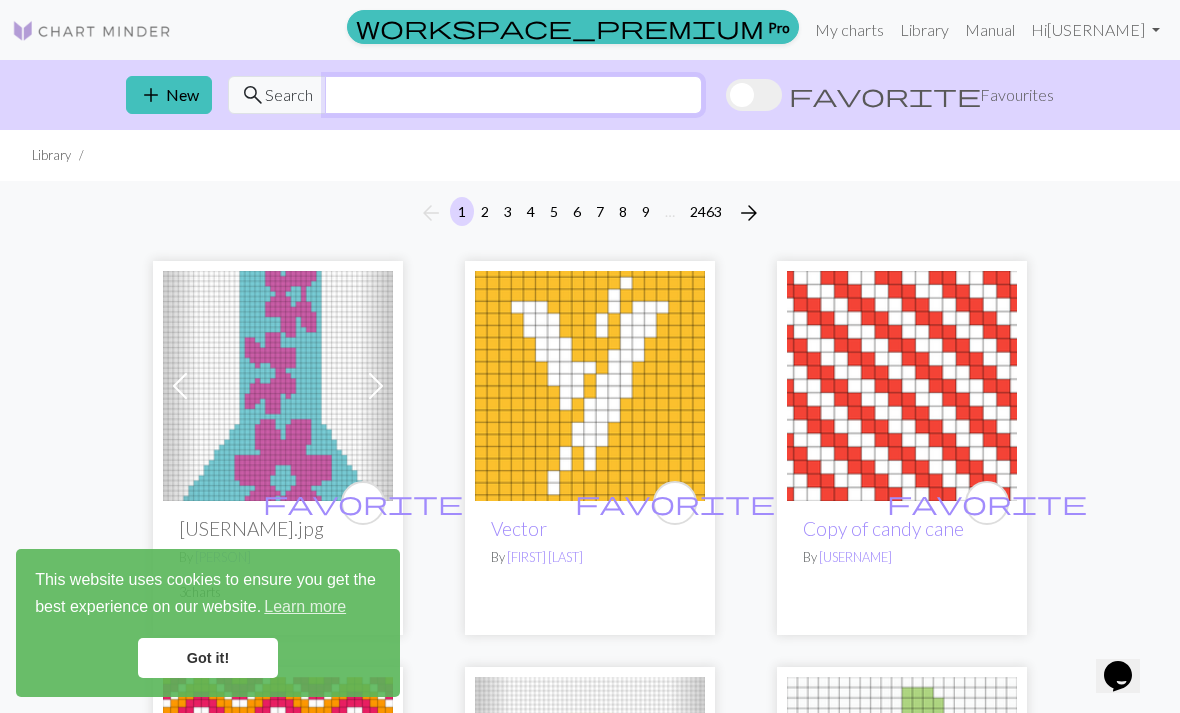 click at bounding box center (513, 95) 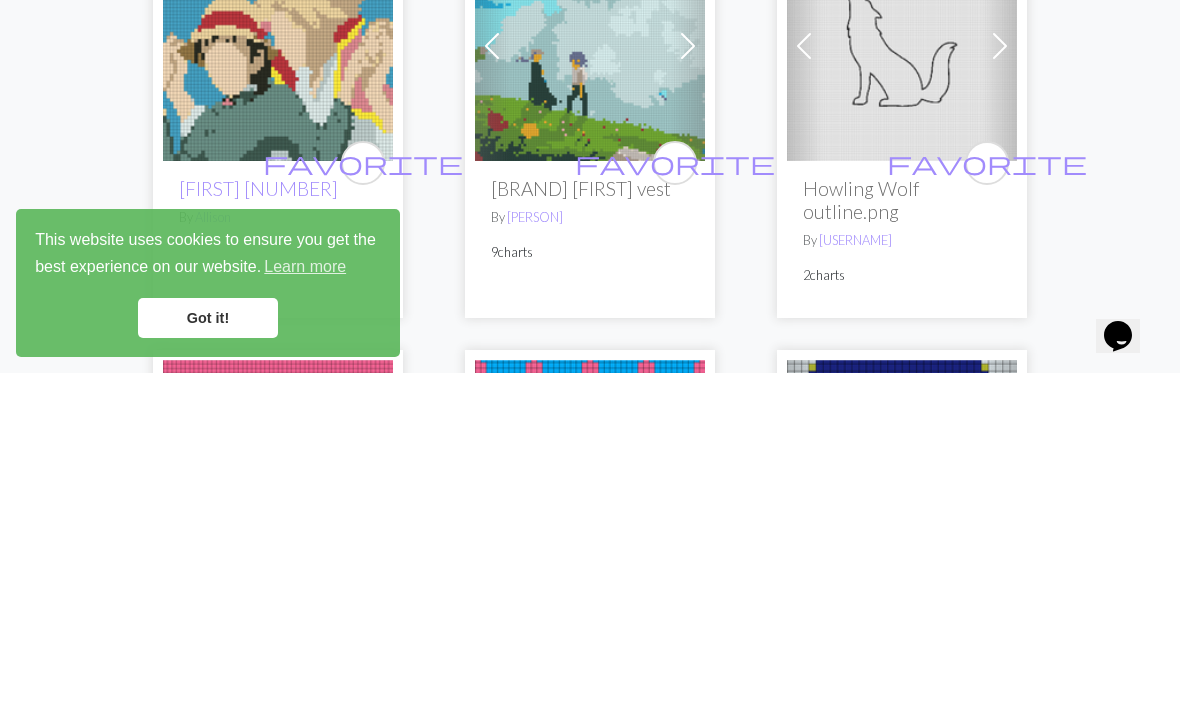 type on "[FIRST]" 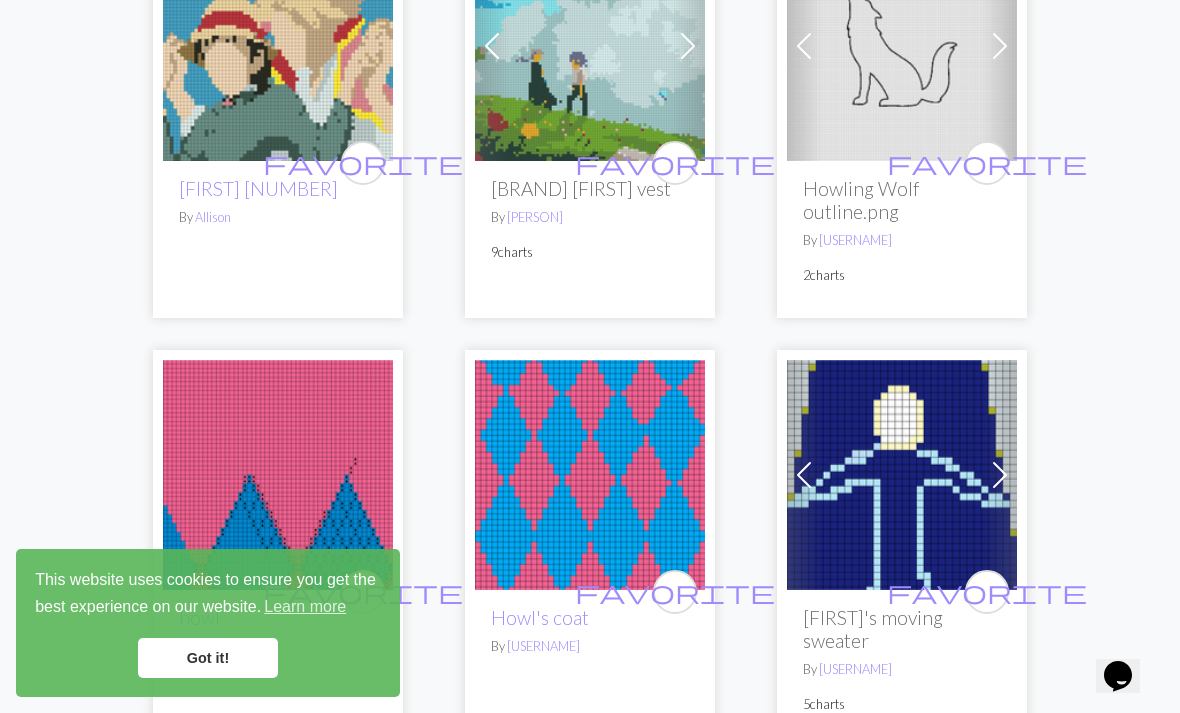 click on "favorite" at bounding box center (675, 162) 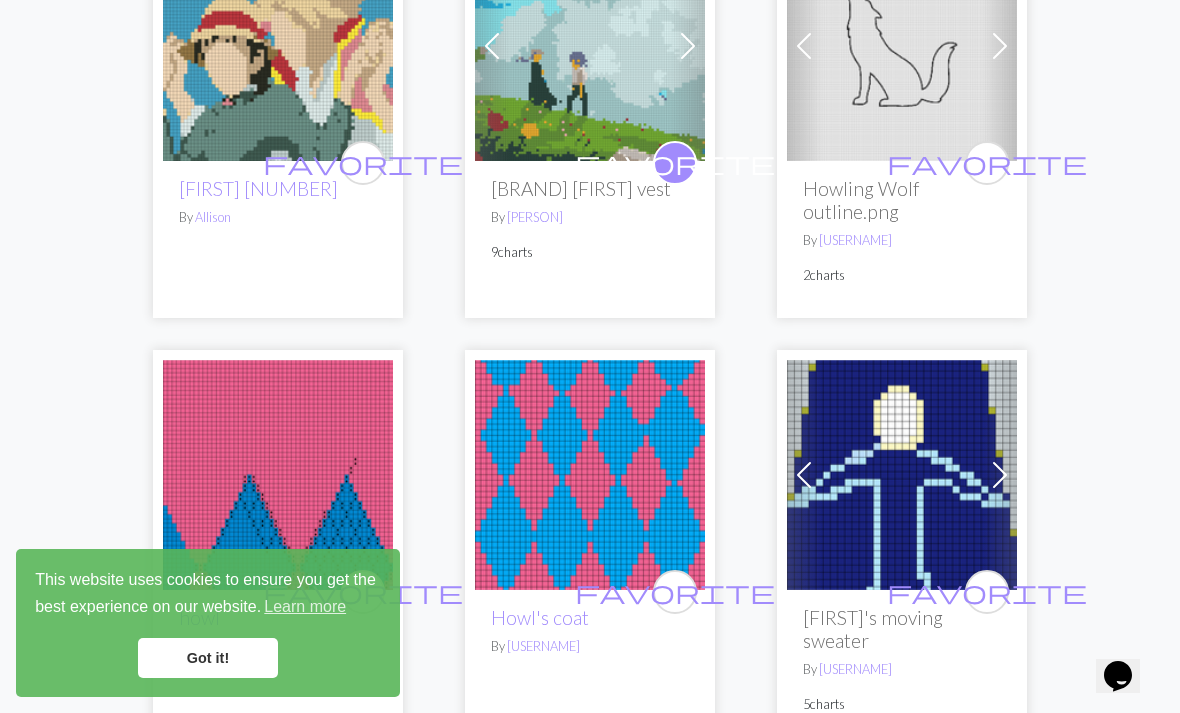click on "[BRAND] [FIRST] vest" at bounding box center (590, 188) 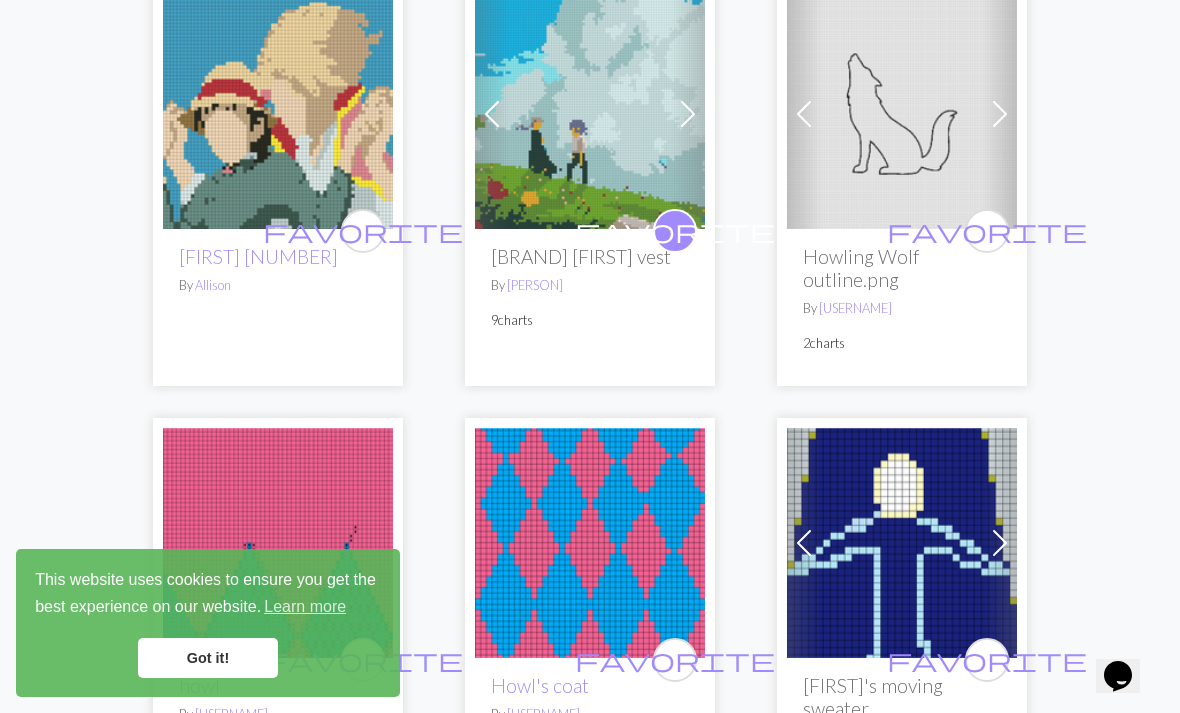 scroll, scrollTop: 193, scrollLeft: 0, axis: vertical 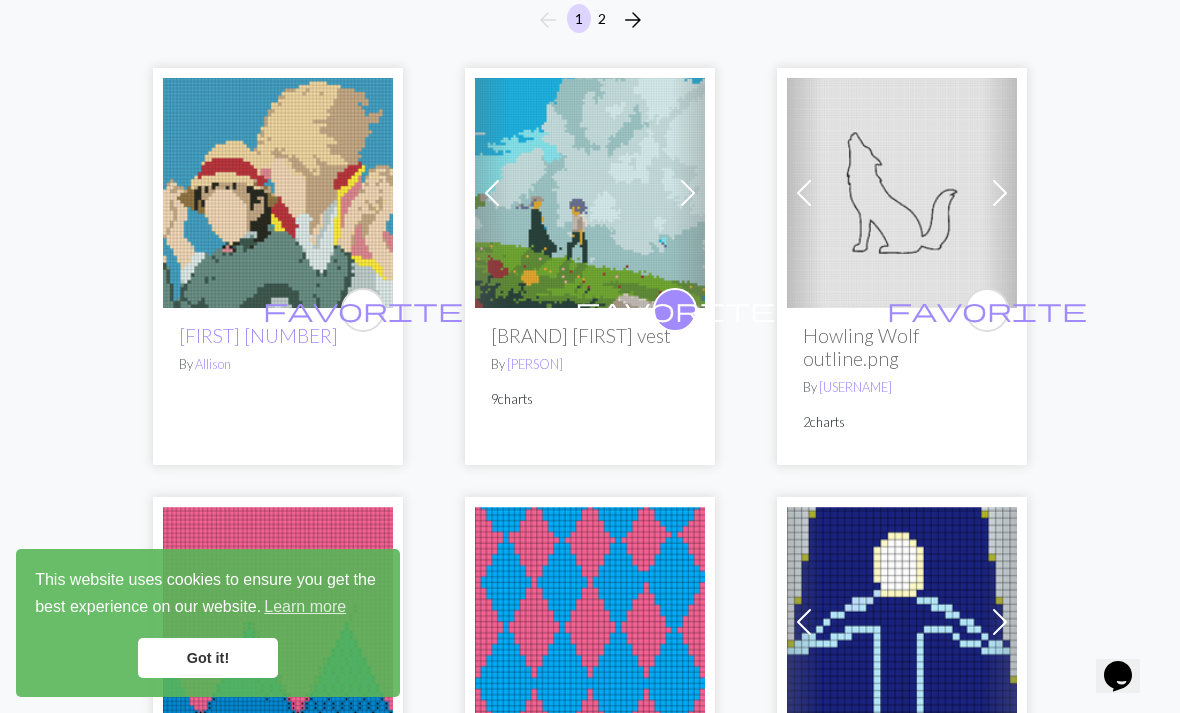 click at bounding box center [688, 193] 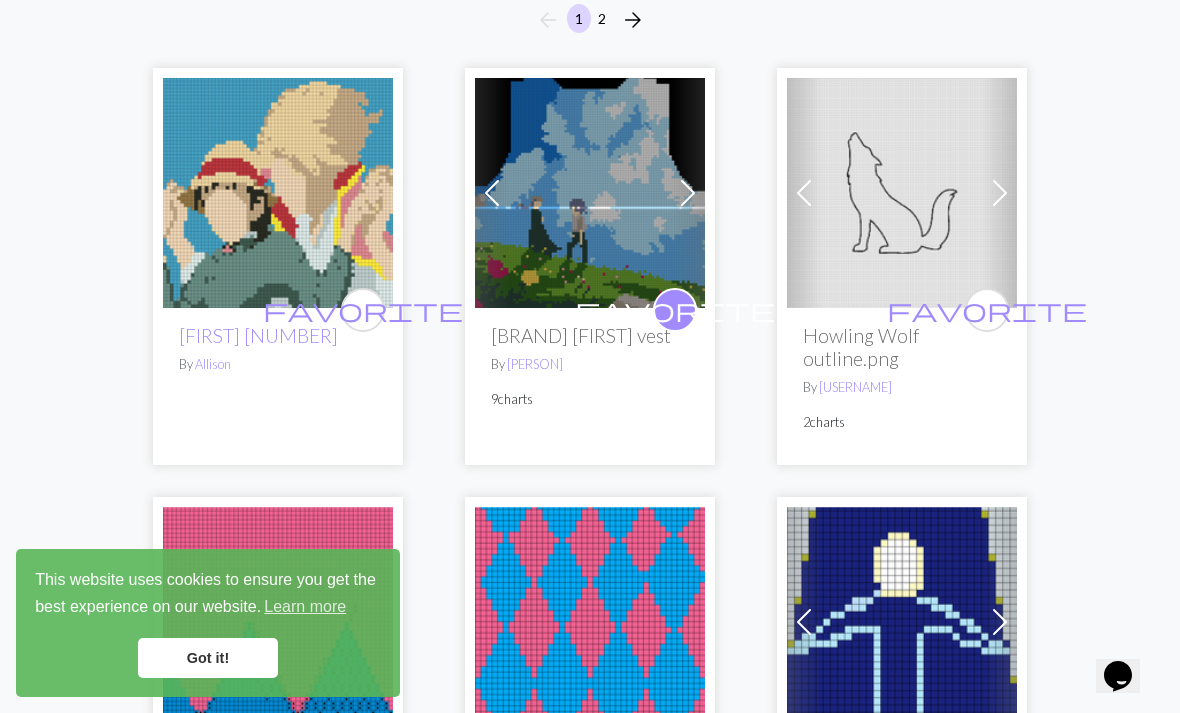 click at bounding box center [590, 193] 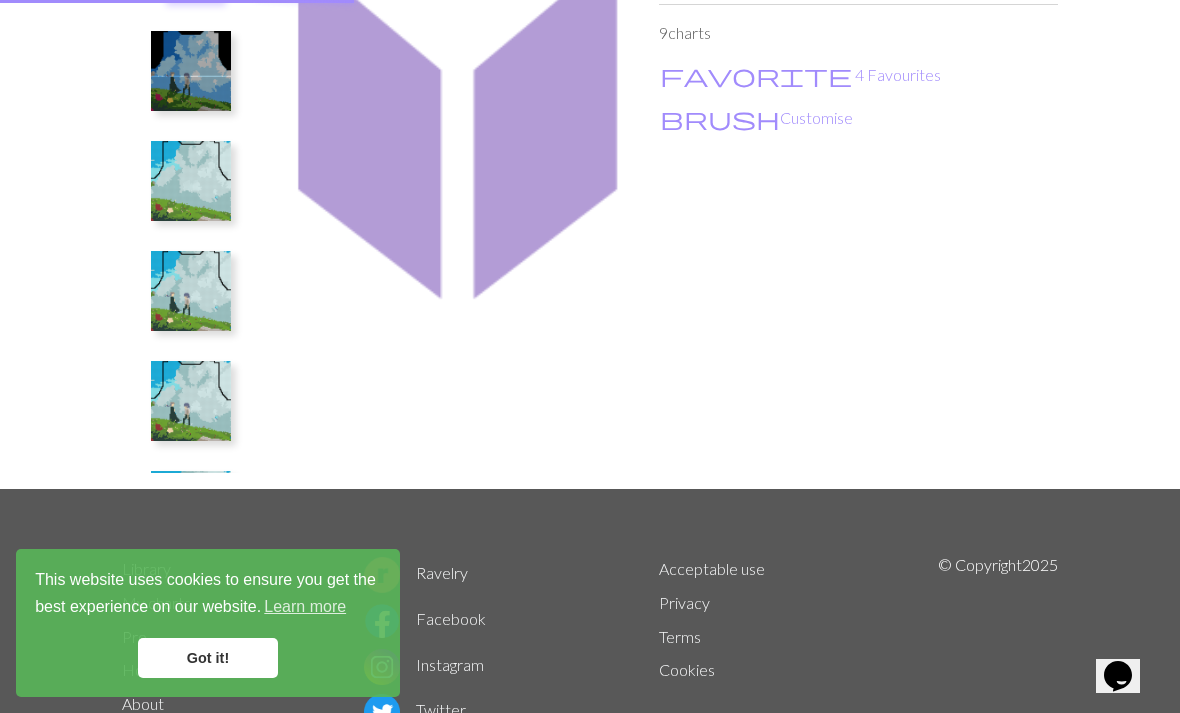 scroll, scrollTop: 0, scrollLeft: 0, axis: both 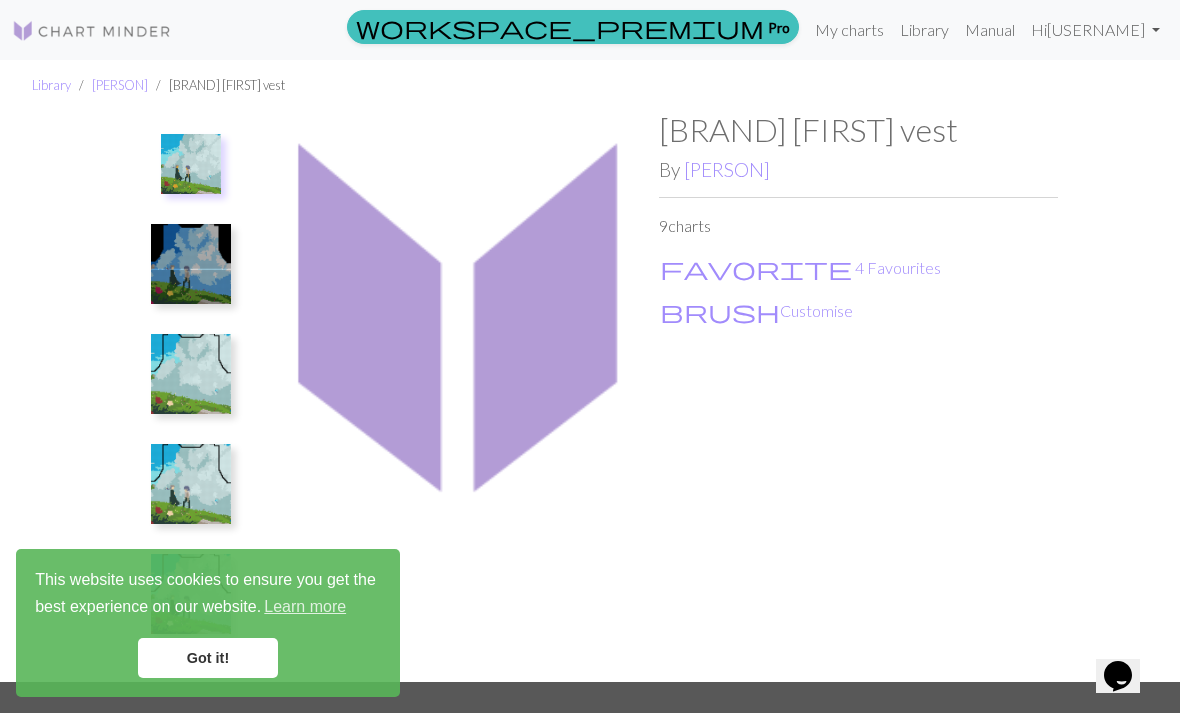 click at bounding box center [191, 264] 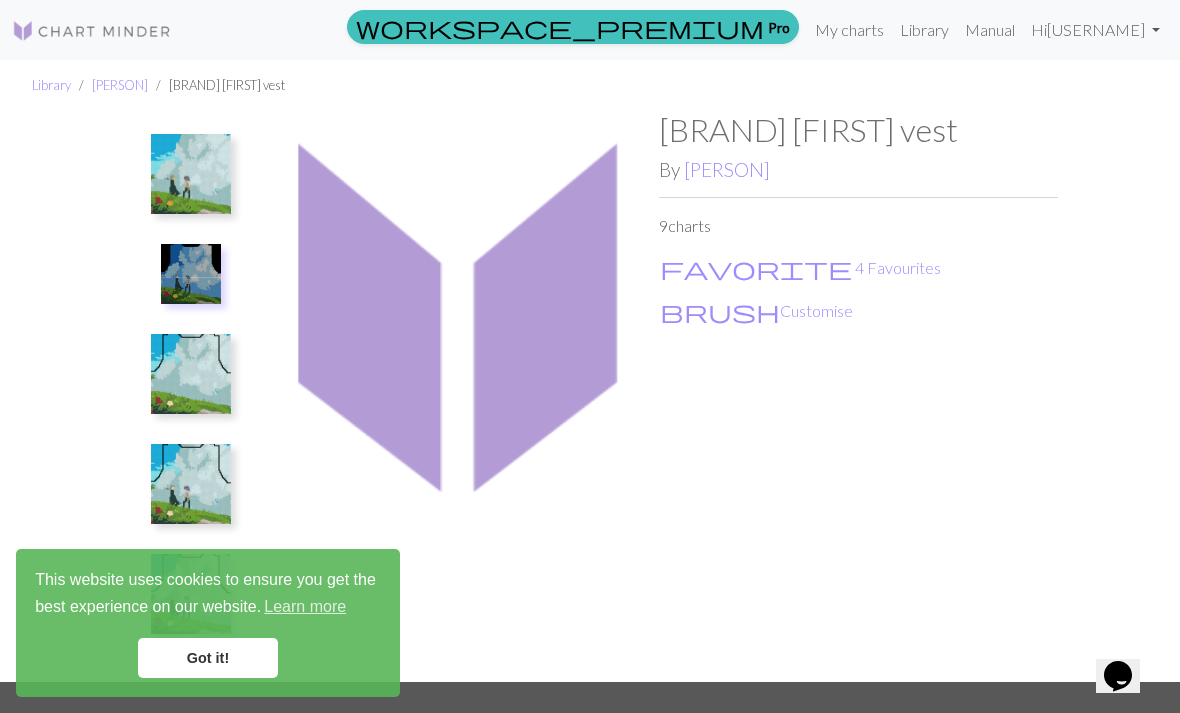 click at bounding box center (191, 274) 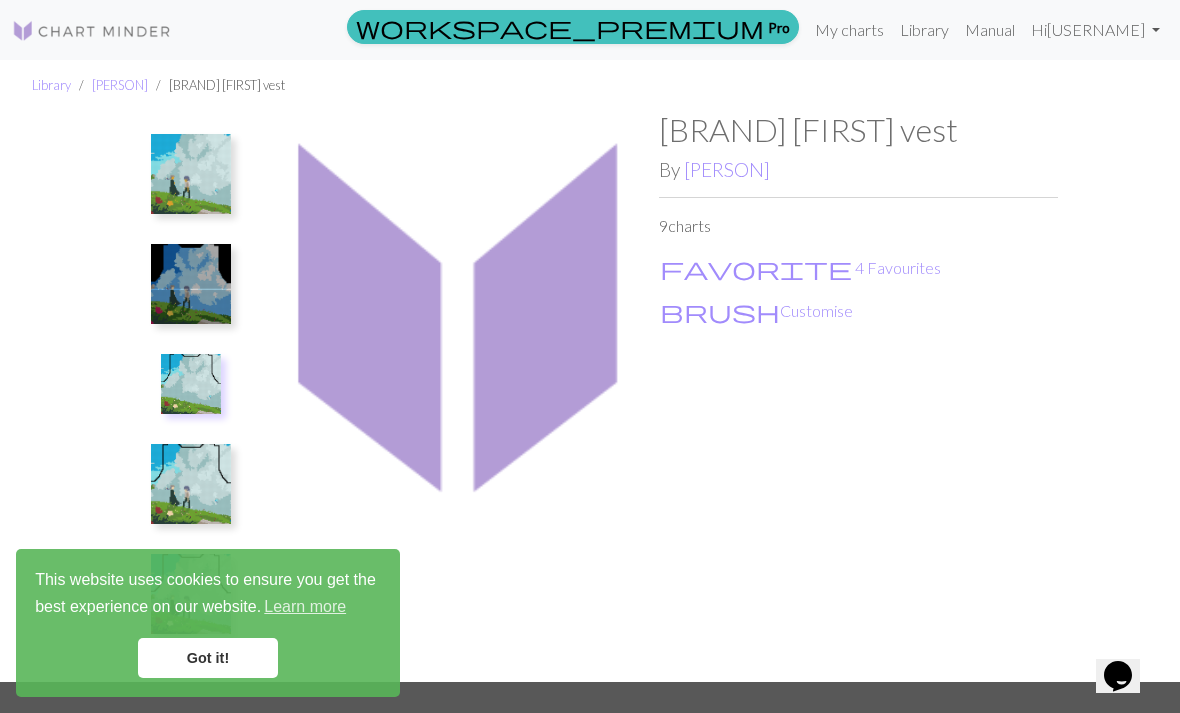click at bounding box center (191, 484) 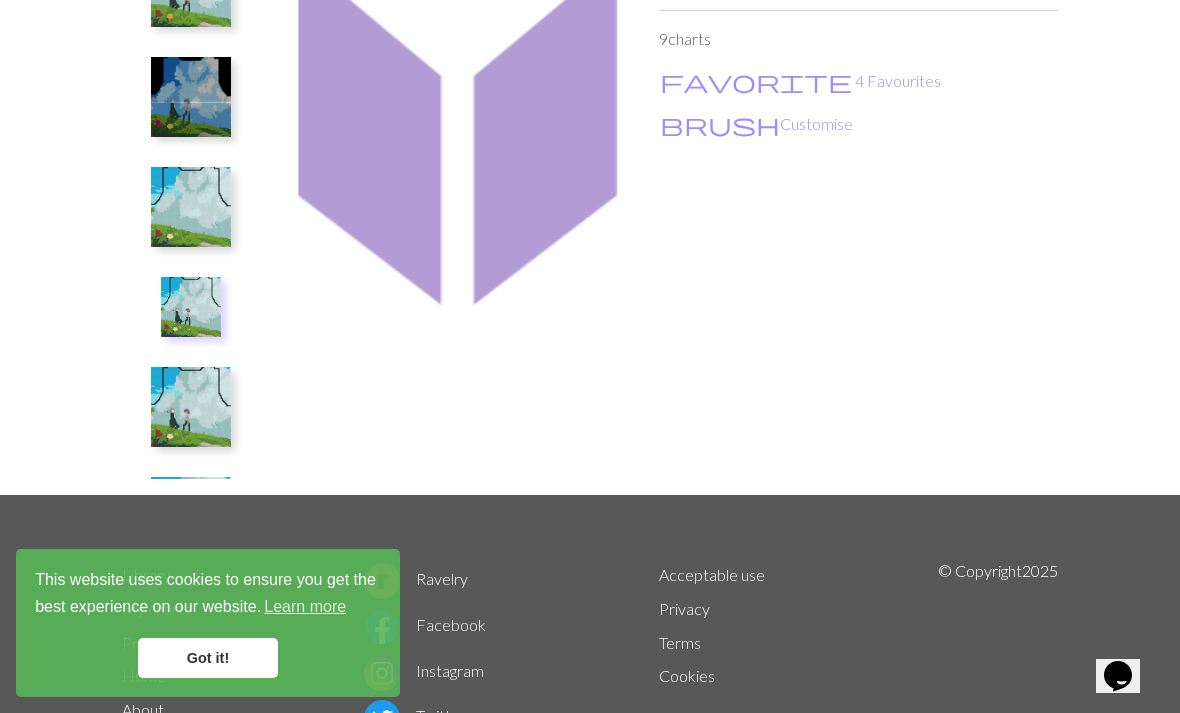 scroll, scrollTop: 0, scrollLeft: 0, axis: both 